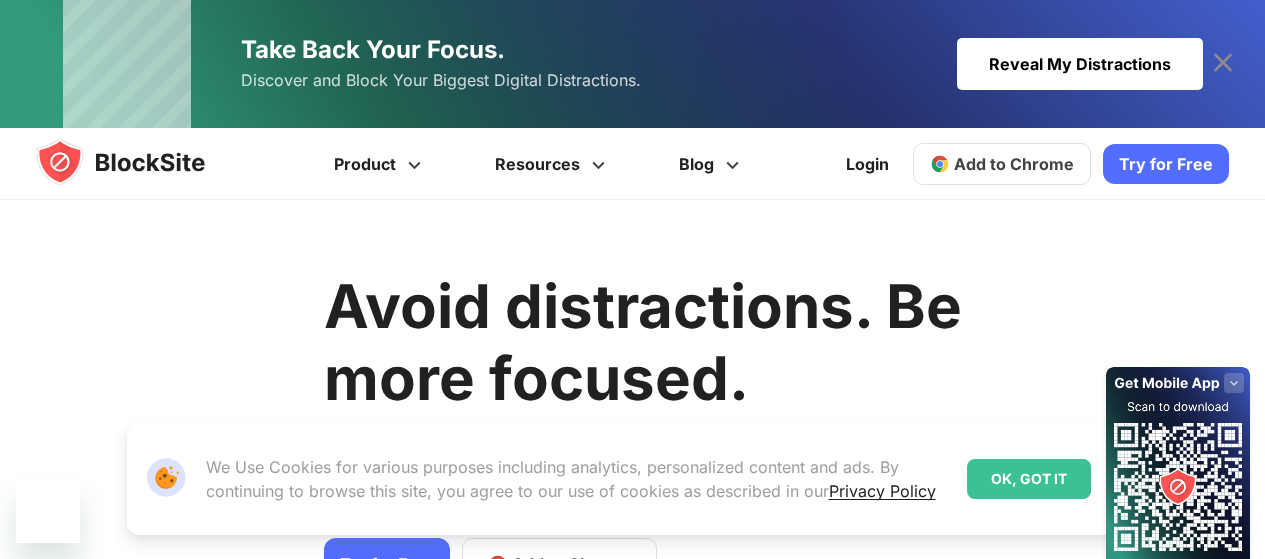 scroll, scrollTop: 0, scrollLeft: 0, axis: both 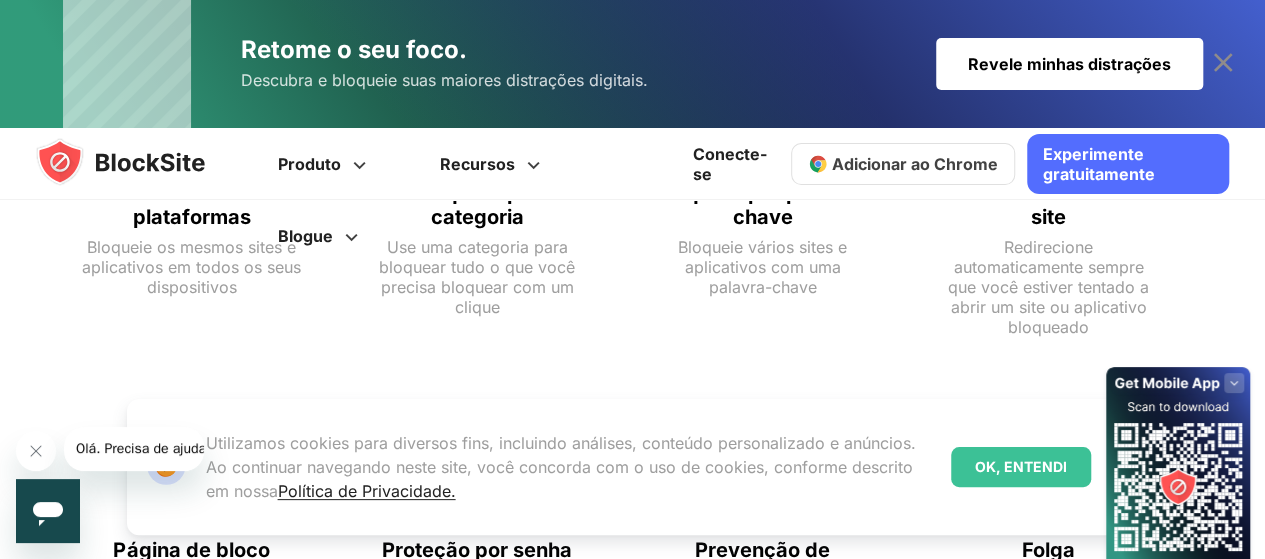 click on "Adicionar ao Chrome" at bounding box center [915, 164] 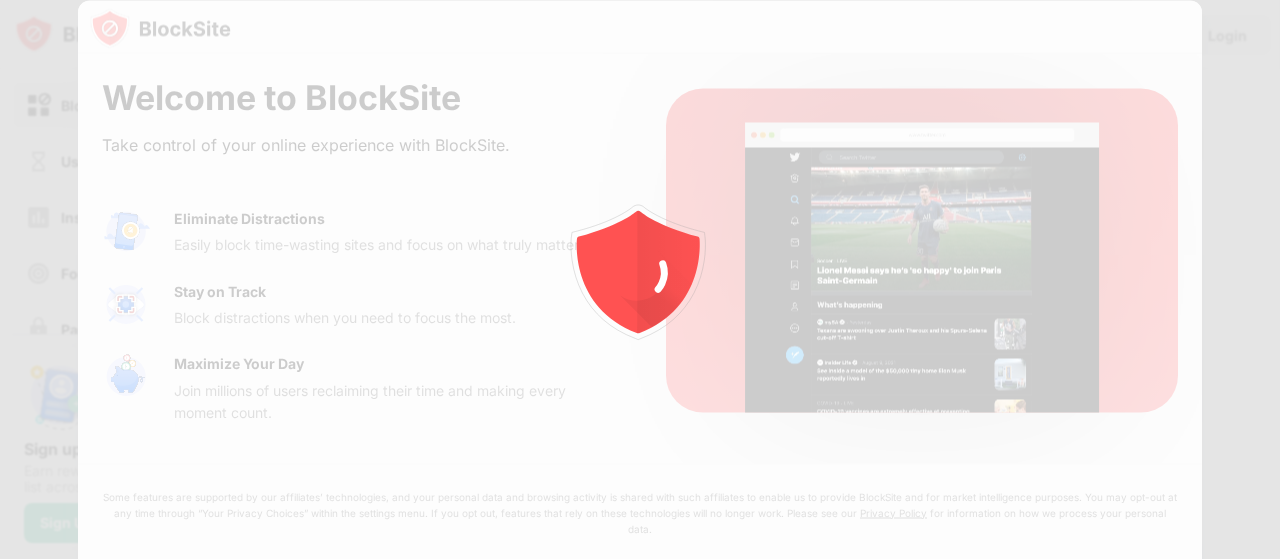scroll, scrollTop: 0, scrollLeft: 0, axis: both 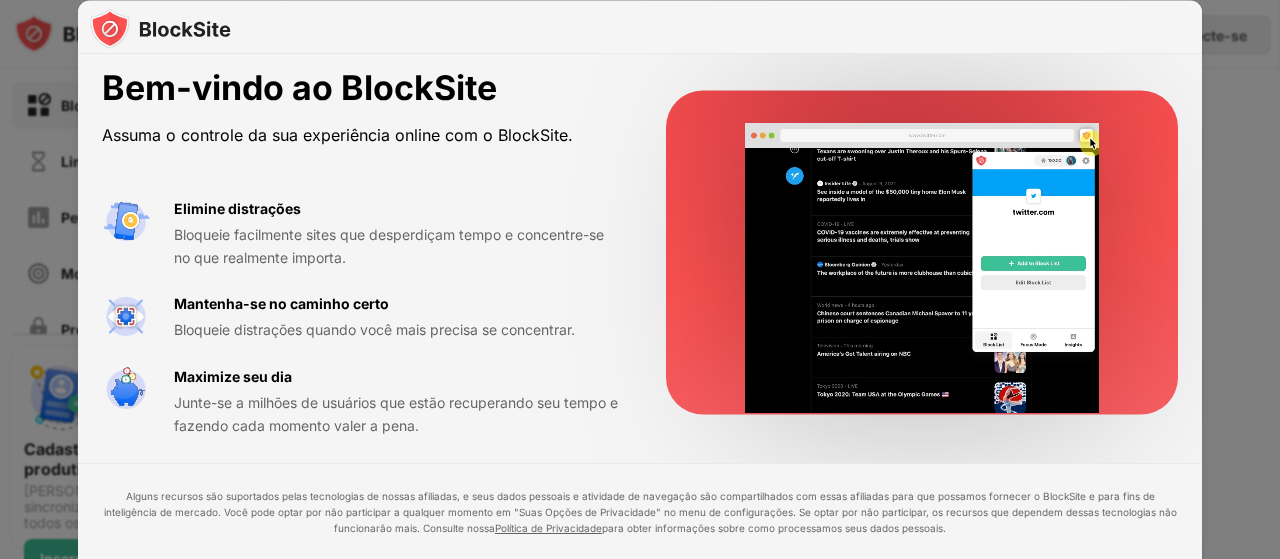click on "Bem-vindo ao BlockSite Assuma o controle da sua experiência online com o BlockSite. Elimine distrações Bloqueie facilmente sites que desperdiçam tempo e concentre-se no que realmente importa. Mantenha-se no caminho certo Bloqueie distrações quando você mais precisa se concentrar. Maximize seu dia Junte-se a milhões de usuários que estão recuperando seu tempo e fazendo cada momento valer a pena." at bounding box center [640, 252] 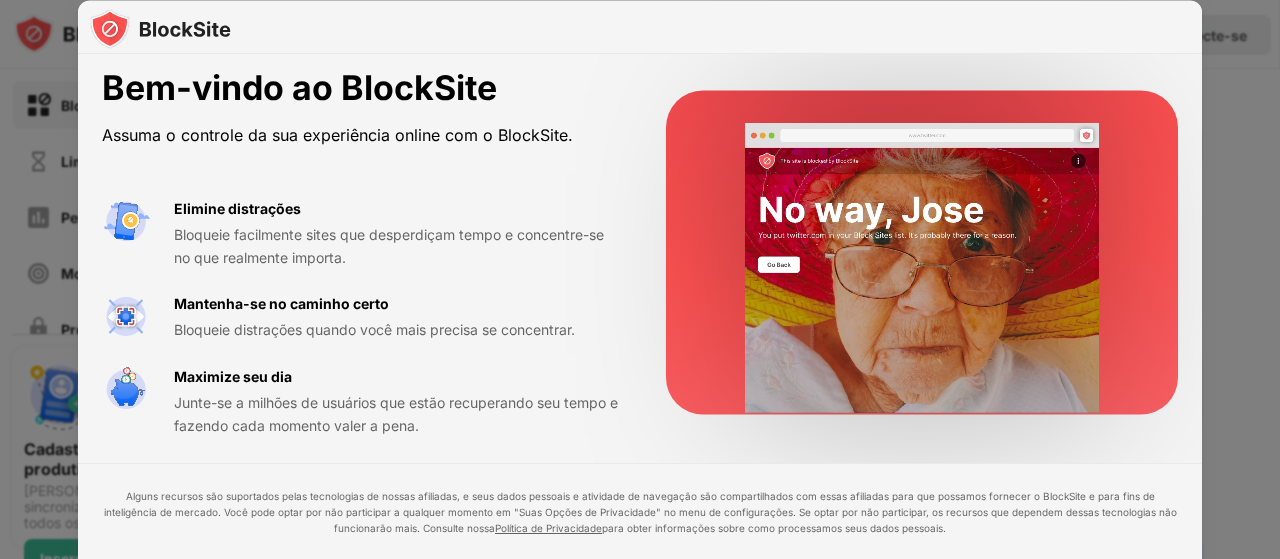 scroll, scrollTop: 0, scrollLeft: 0, axis: both 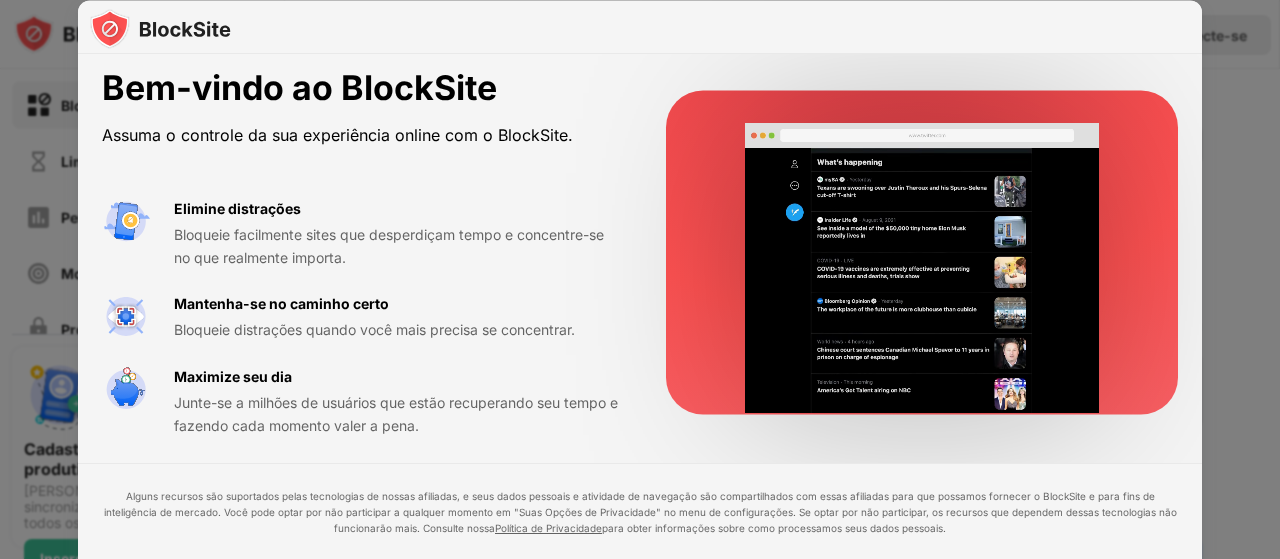 click at bounding box center [640, 279] 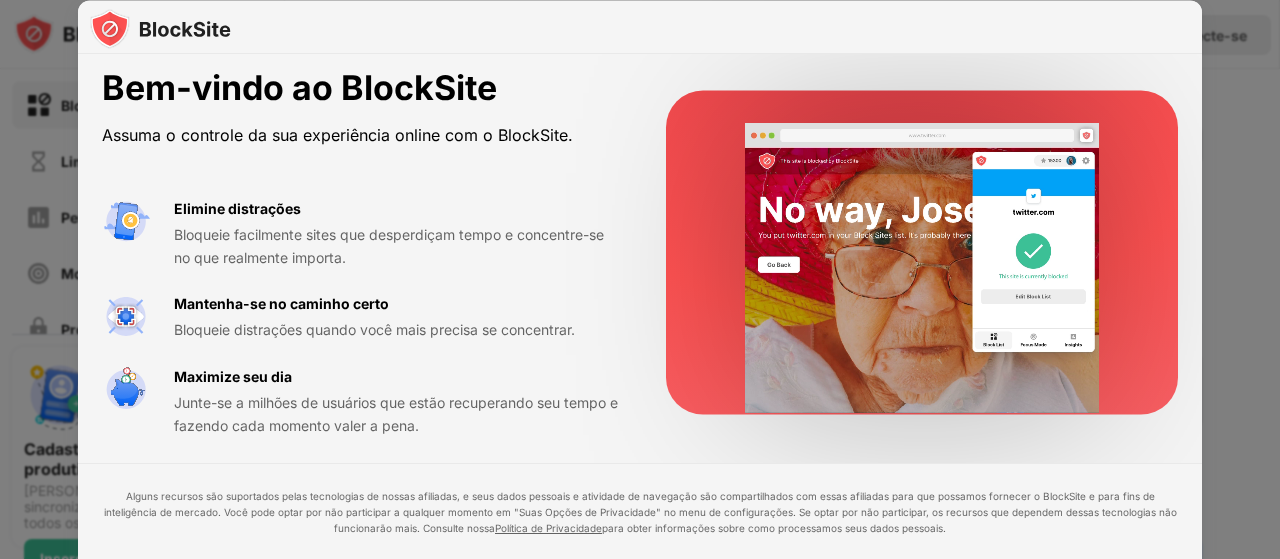 click at bounding box center (640, 279) 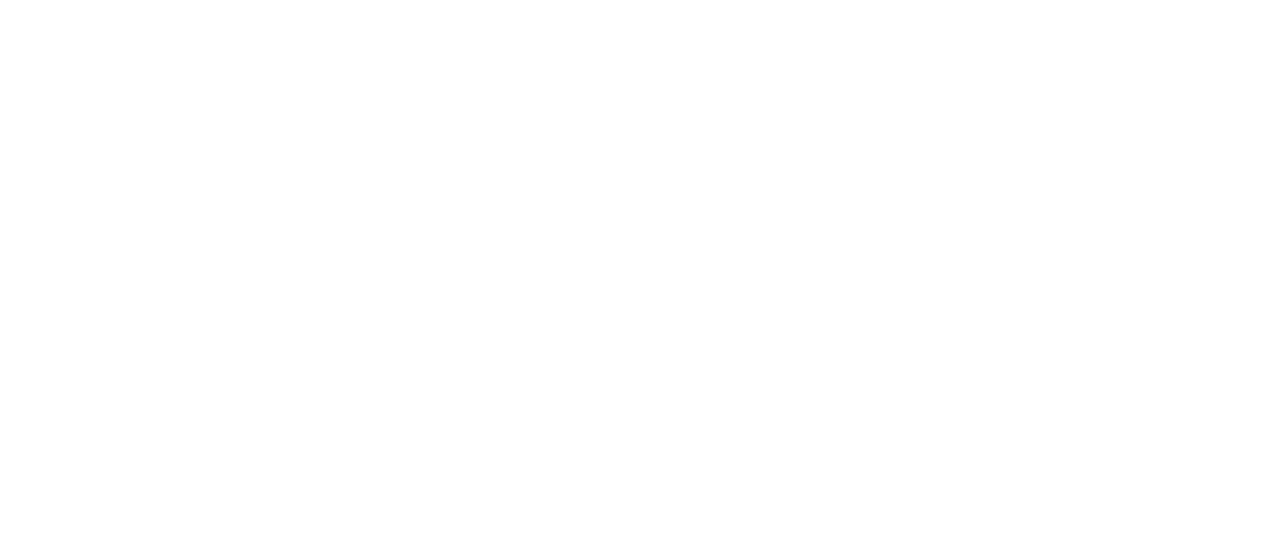 scroll, scrollTop: 0, scrollLeft: 0, axis: both 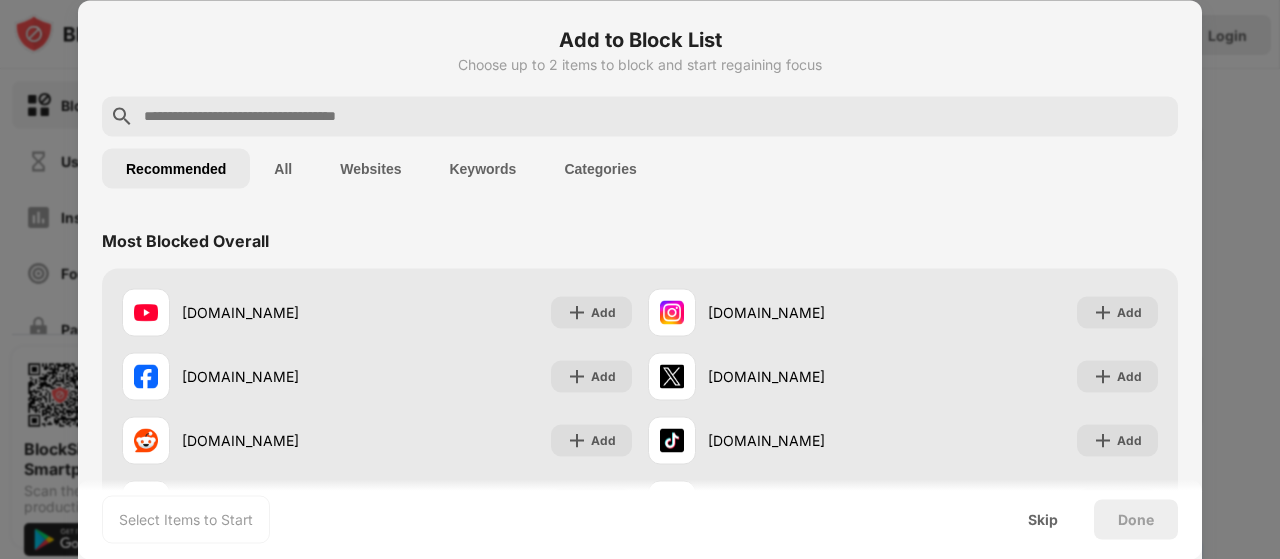 click on "All" at bounding box center [283, 168] 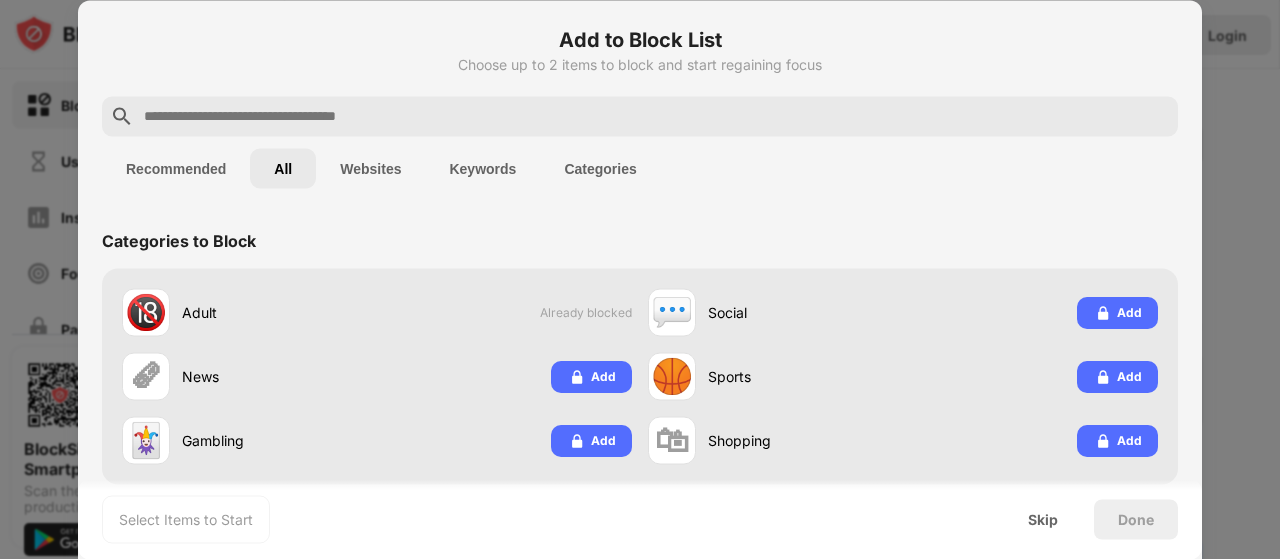 click on "Websites" at bounding box center [370, 168] 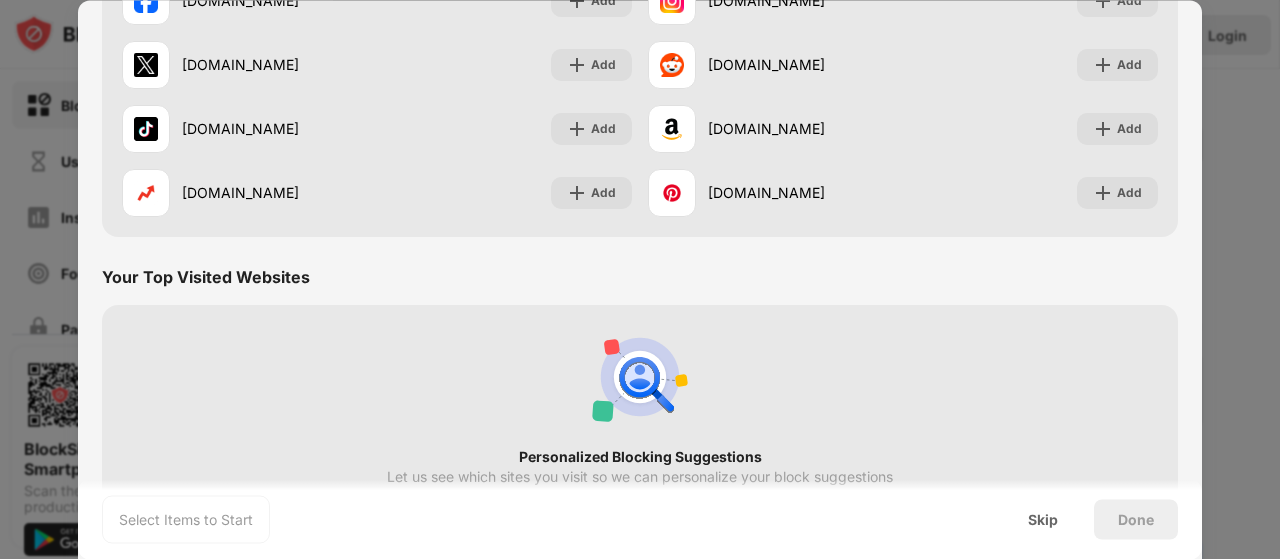 scroll, scrollTop: 388, scrollLeft: 0, axis: vertical 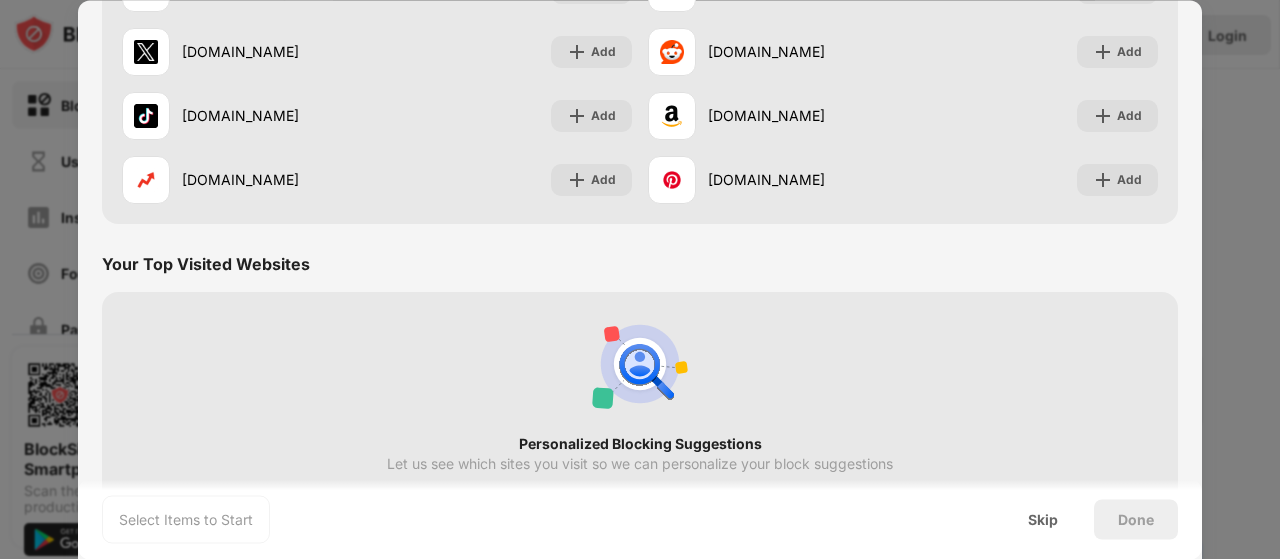 click on "Done" at bounding box center [1136, 519] 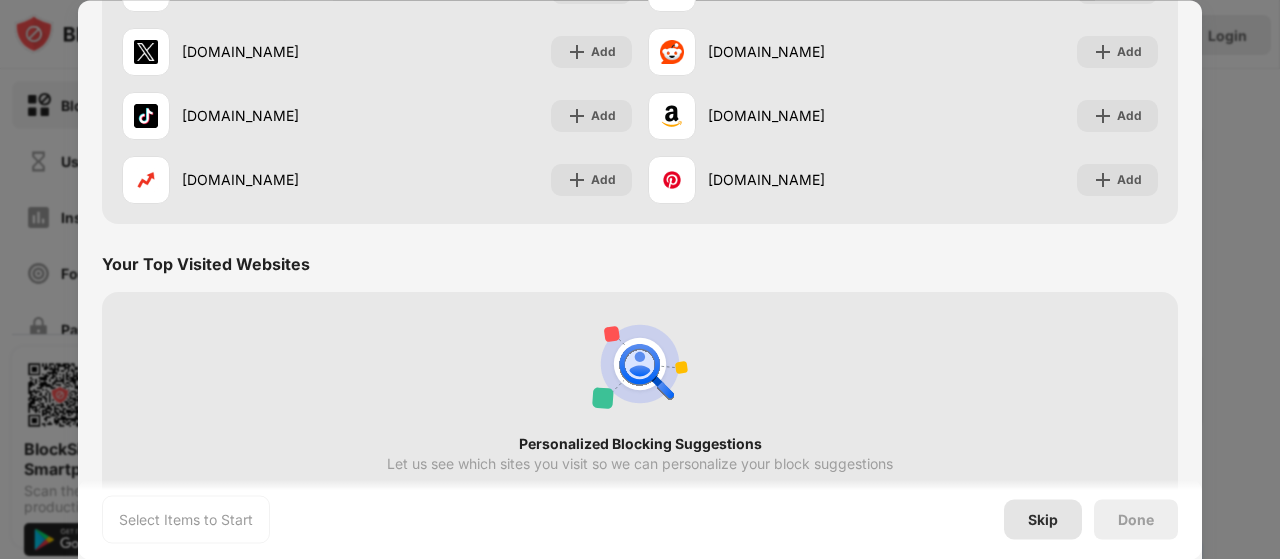 click on "Skip" at bounding box center (1043, 519) 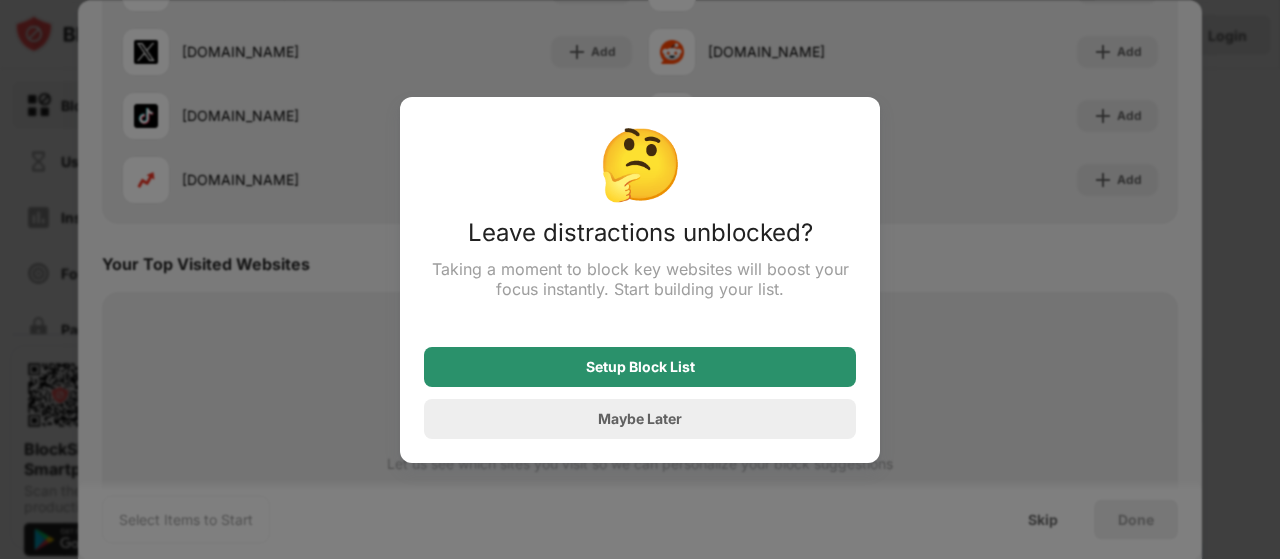 click on "Setup Block List" at bounding box center [640, 367] 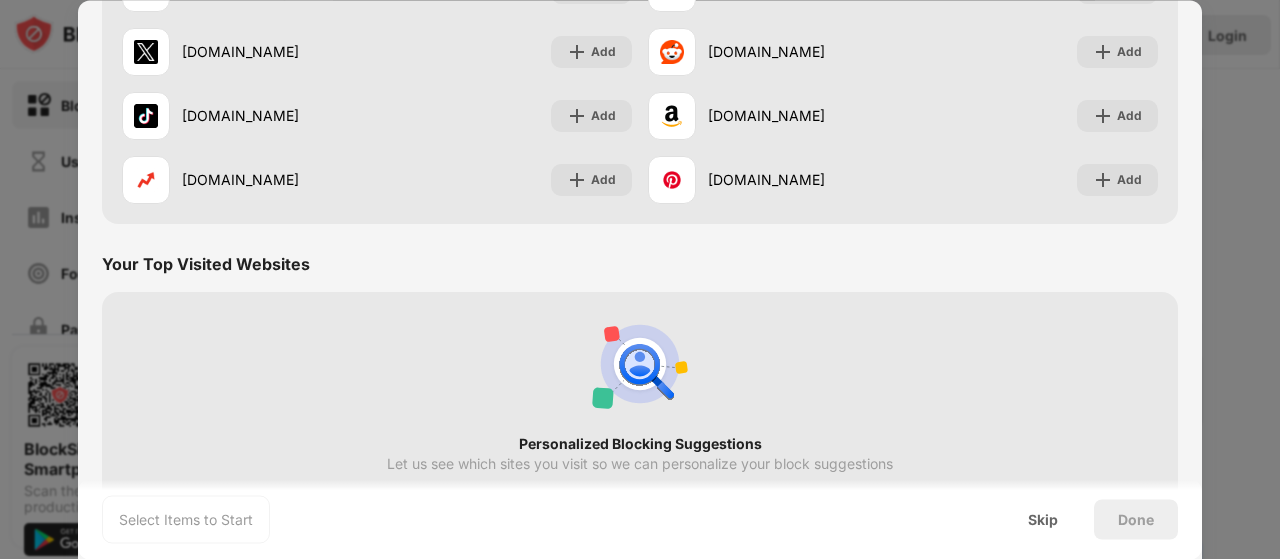click on "Personalized Blocking Suggestions Let us see which sites you visit so we can personalize your block suggestions Show me the sites I visit the most" at bounding box center (640, 422) 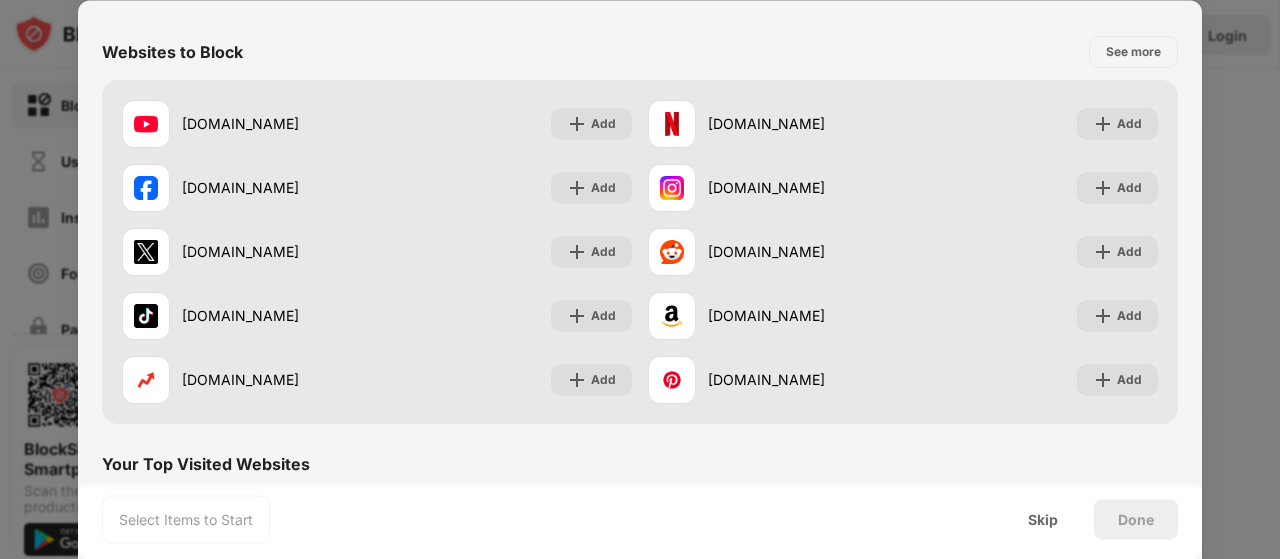 scroll, scrollTop: 0, scrollLeft: 0, axis: both 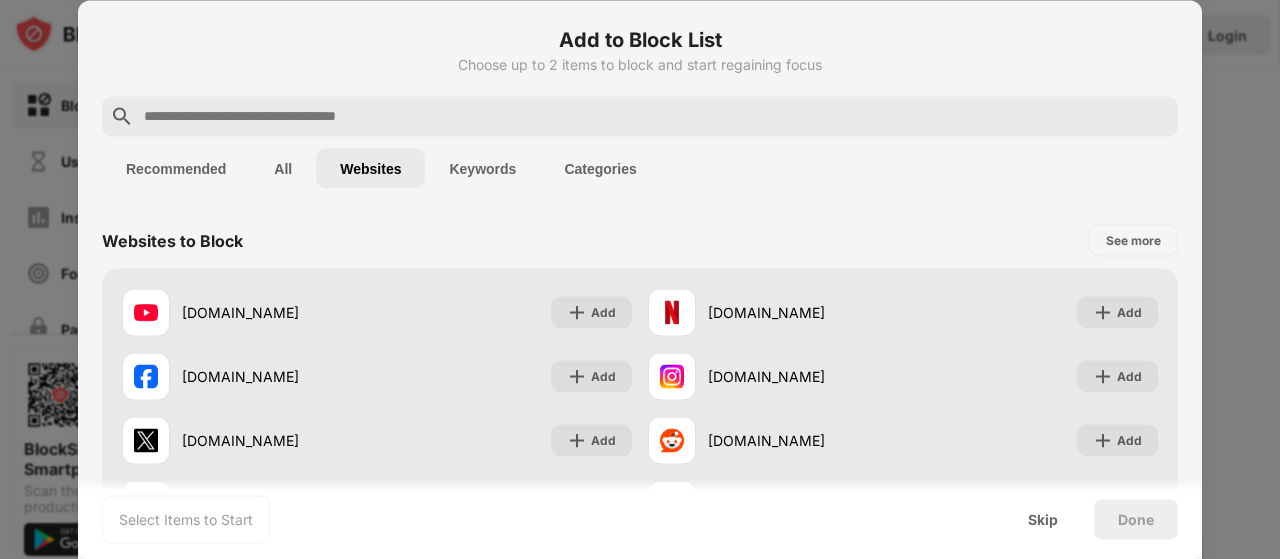 drag, startPoint x: 246, startPoint y: 313, endPoint x: 921, endPoint y: 187, distance: 686.6593 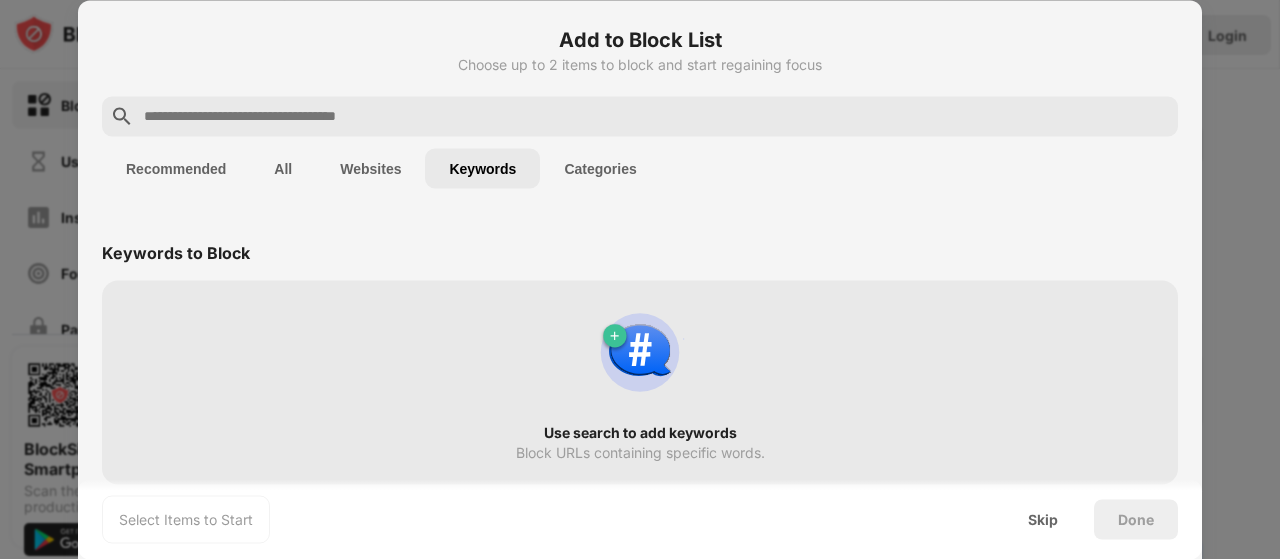 click on "Categories" at bounding box center (600, 168) 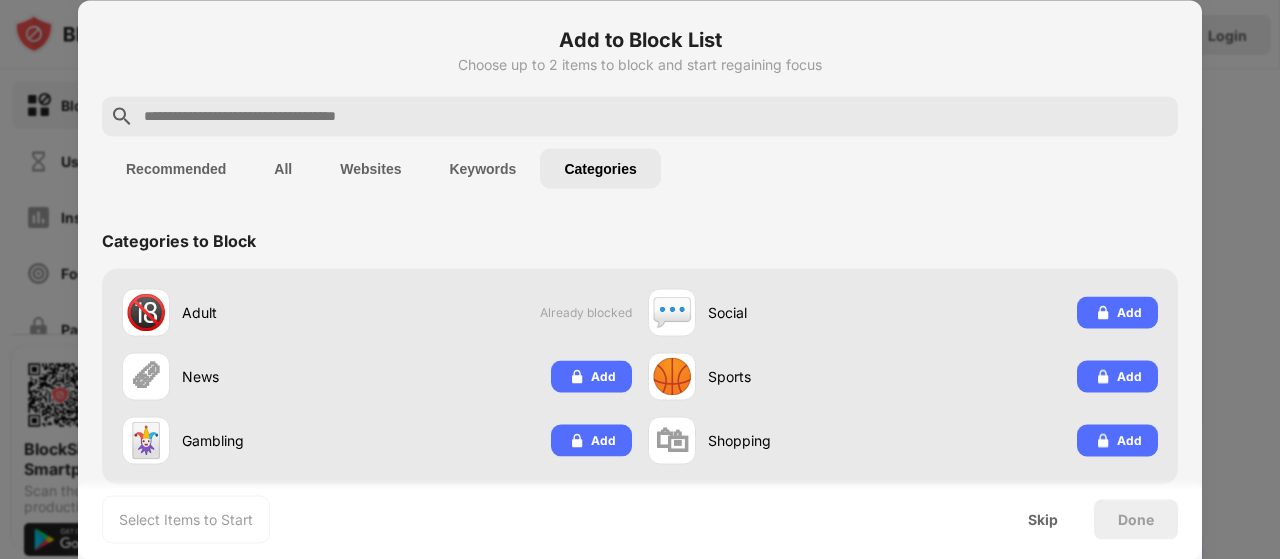 click on "All" at bounding box center [283, 168] 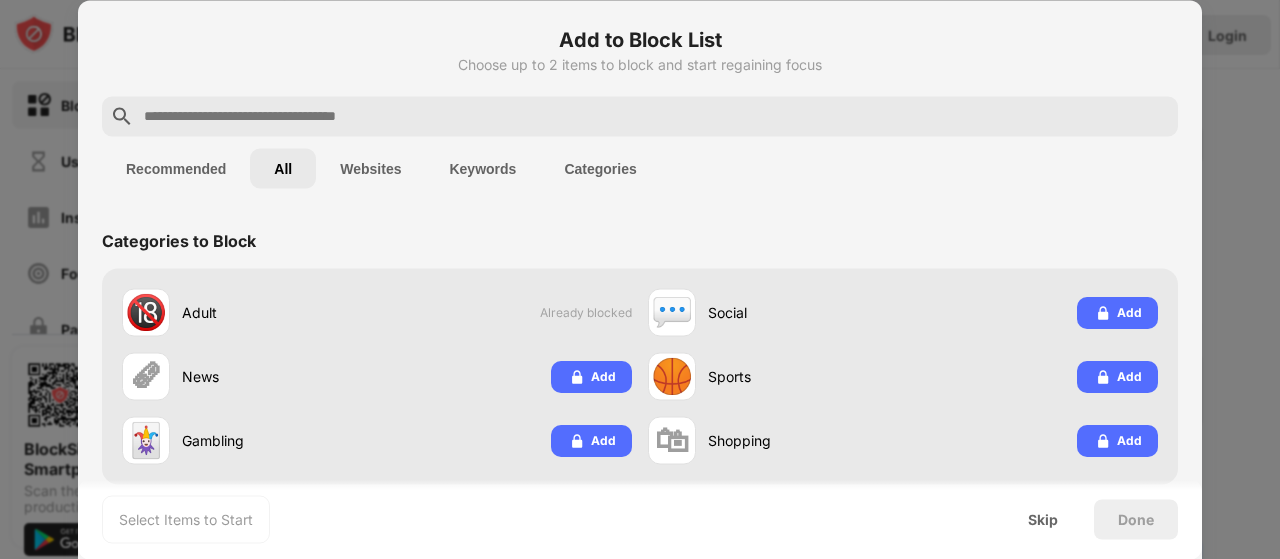 click on "Websites" at bounding box center (370, 168) 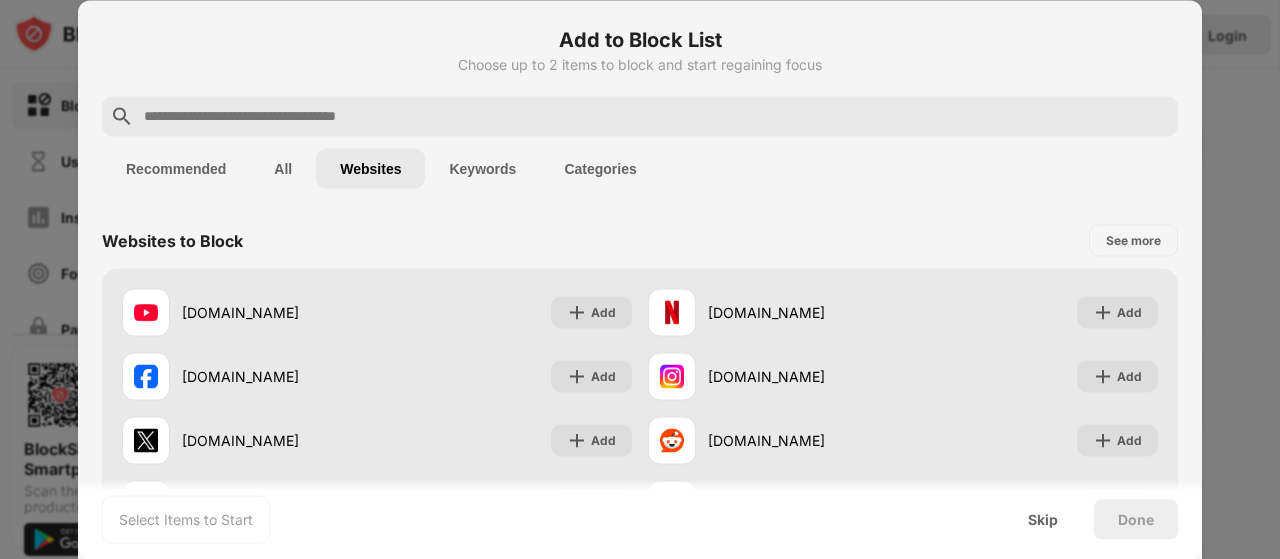 click on "All" at bounding box center (283, 168) 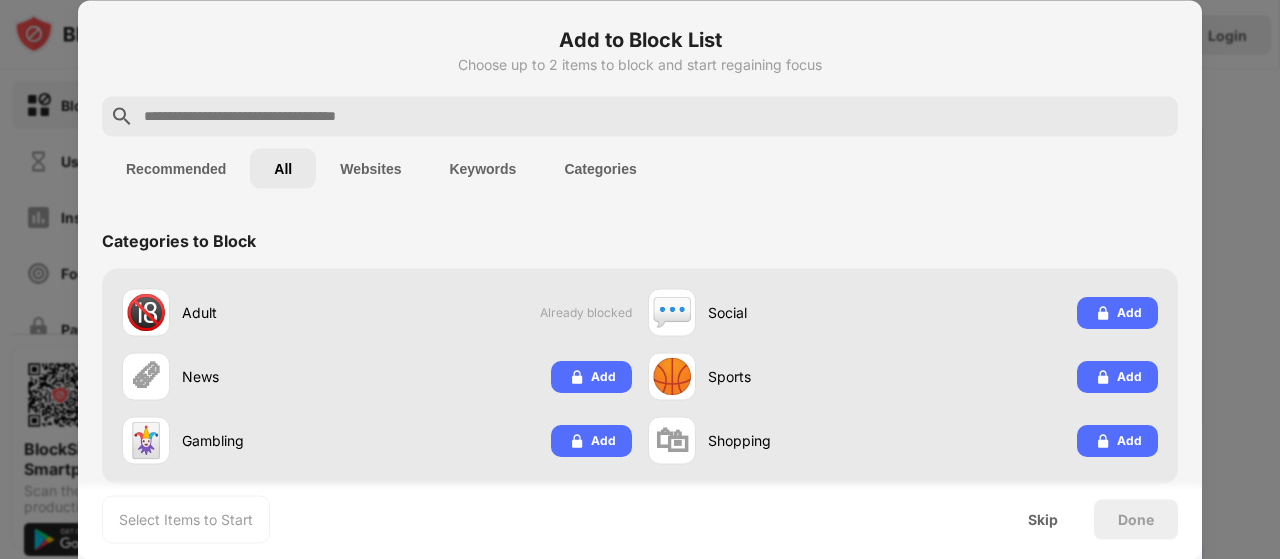 click on "Recommended" at bounding box center [176, 168] 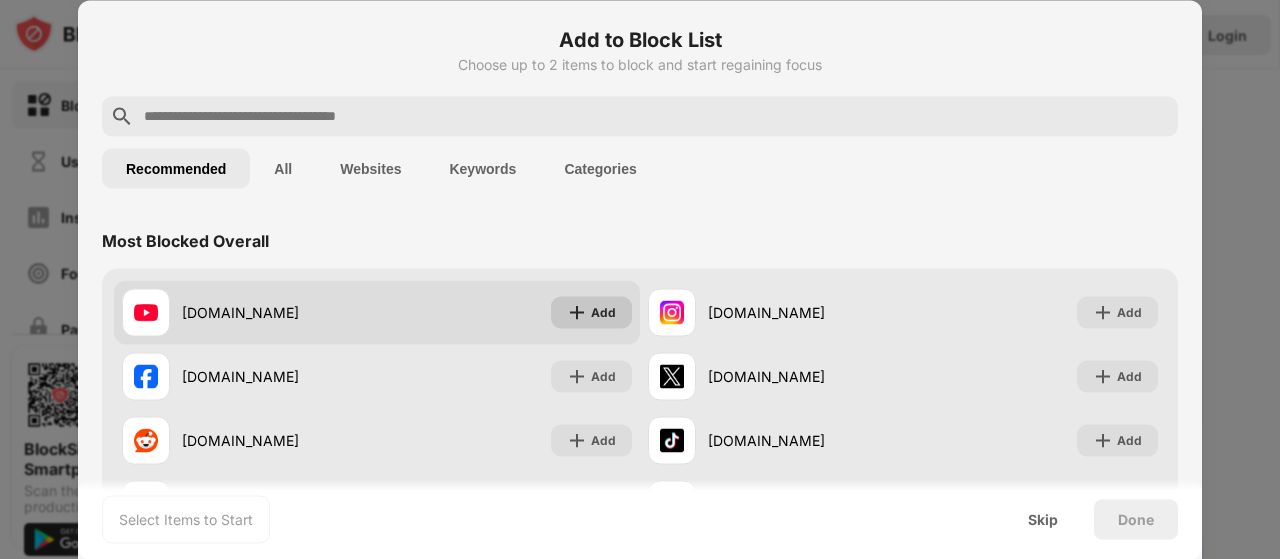 click on "Add" at bounding box center [591, 312] 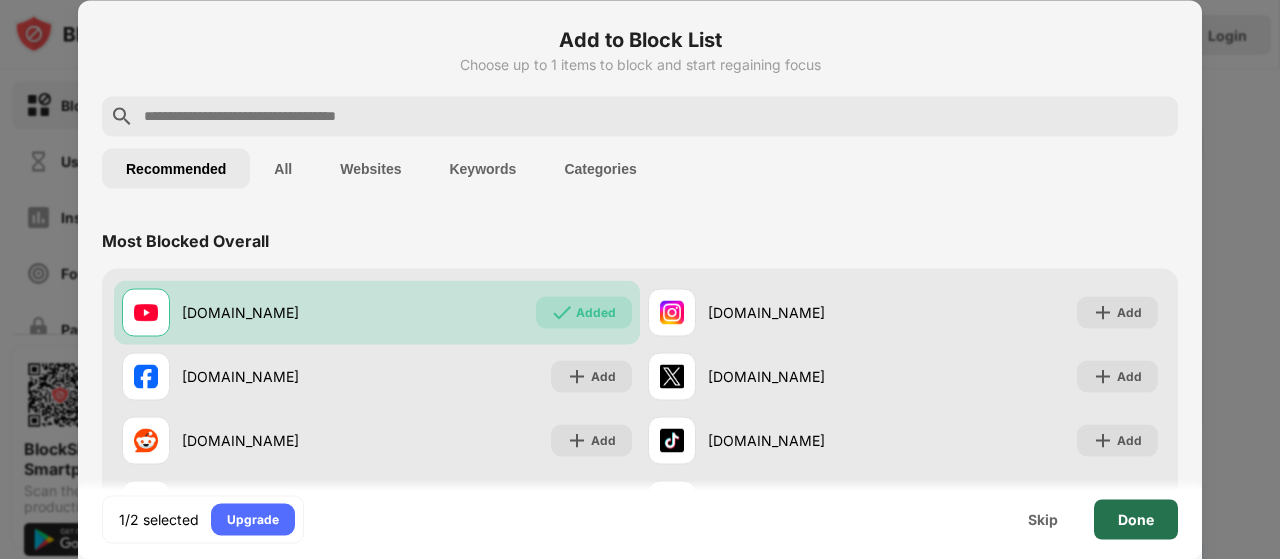 click on "Done" at bounding box center (1136, 519) 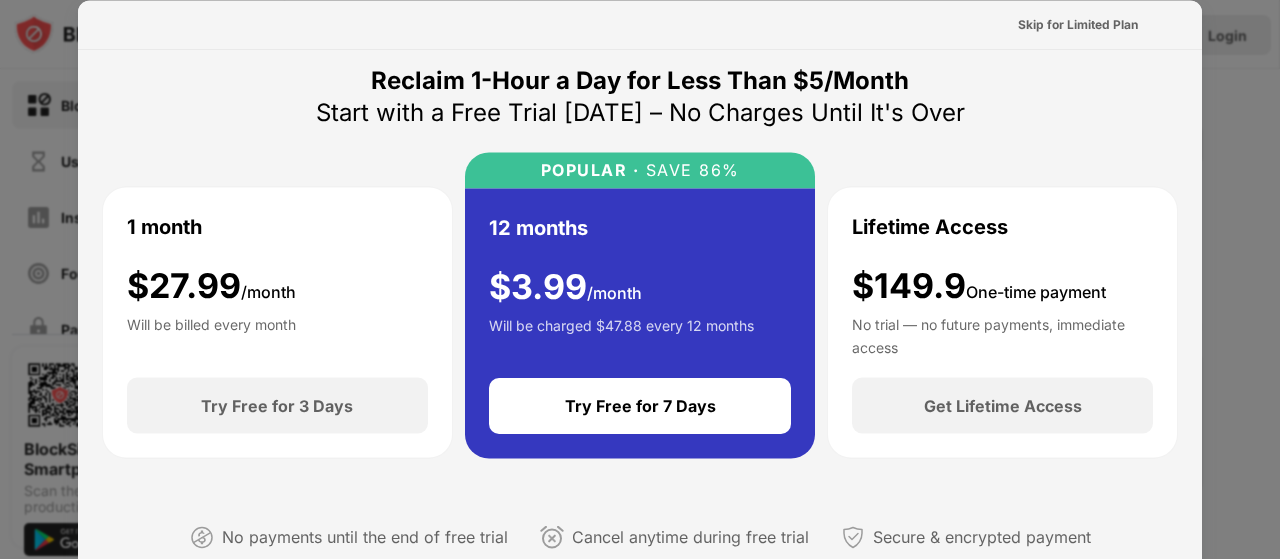 scroll, scrollTop: 0, scrollLeft: 0, axis: both 